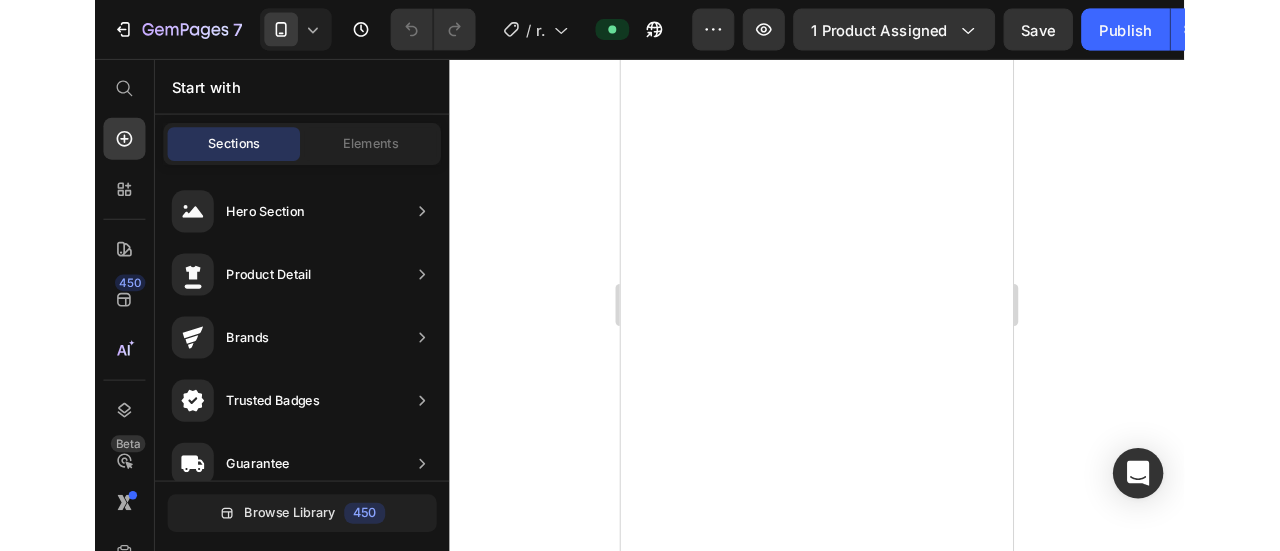 scroll, scrollTop: 0, scrollLeft: 0, axis: both 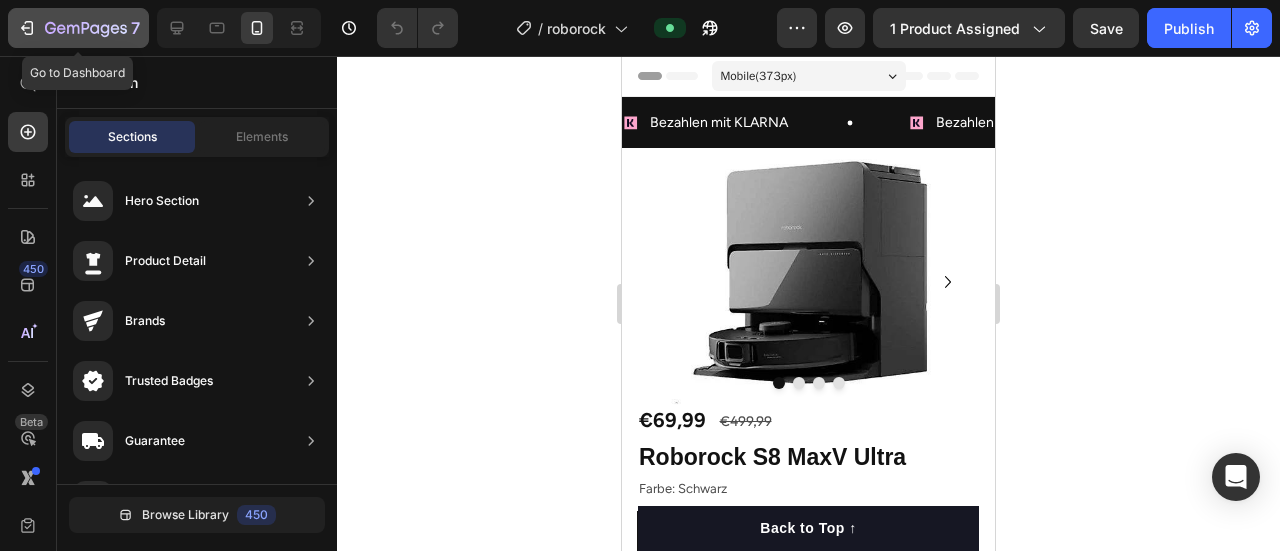 click on "7" 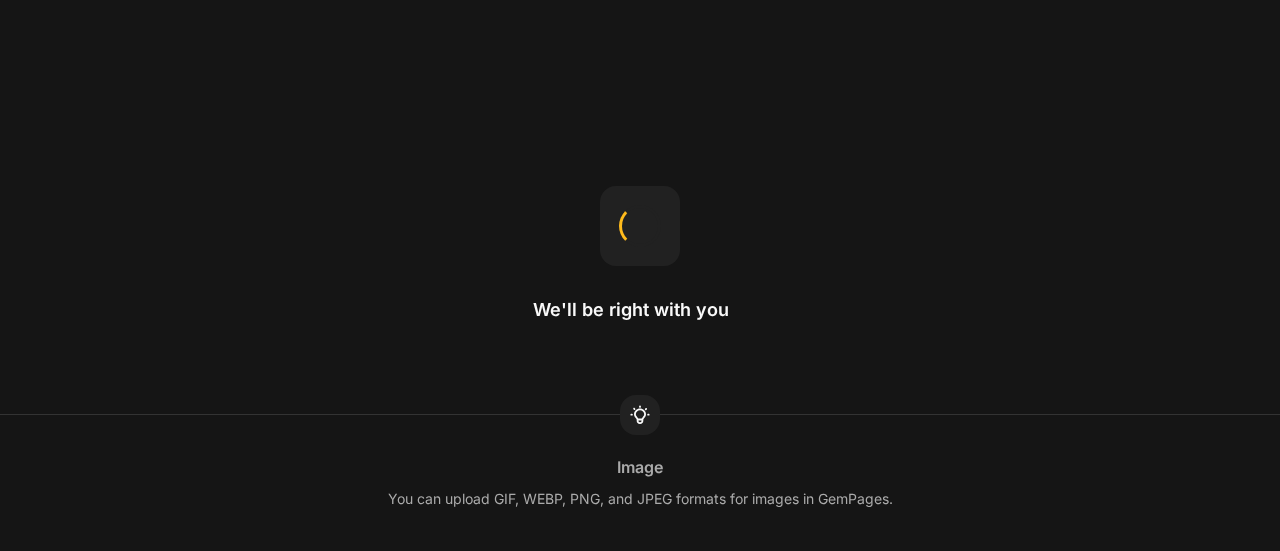 scroll, scrollTop: 0, scrollLeft: 0, axis: both 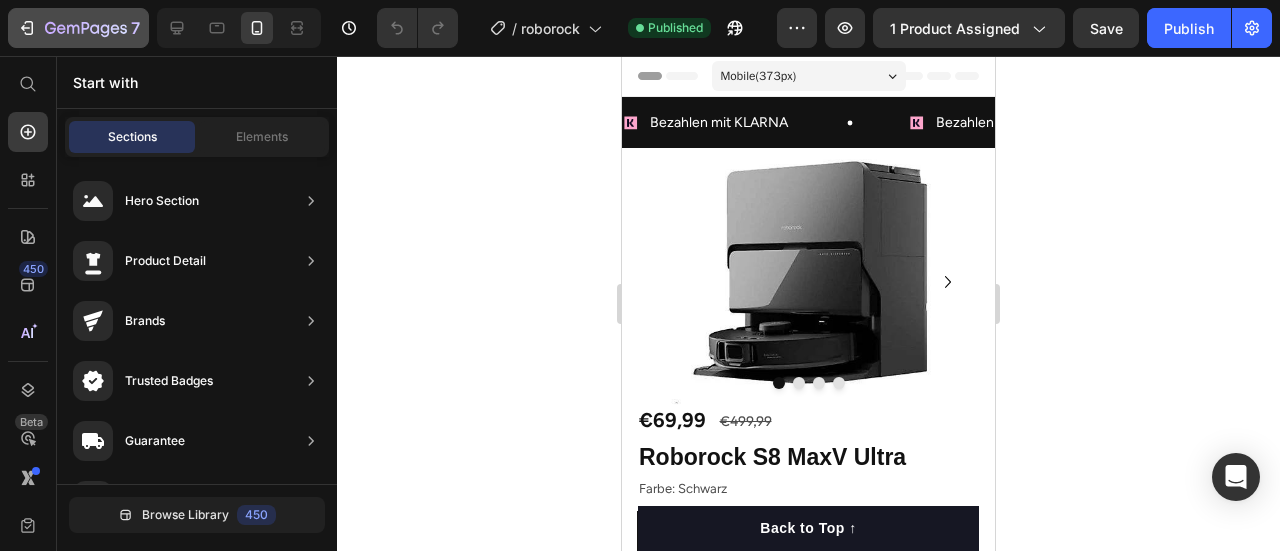 click 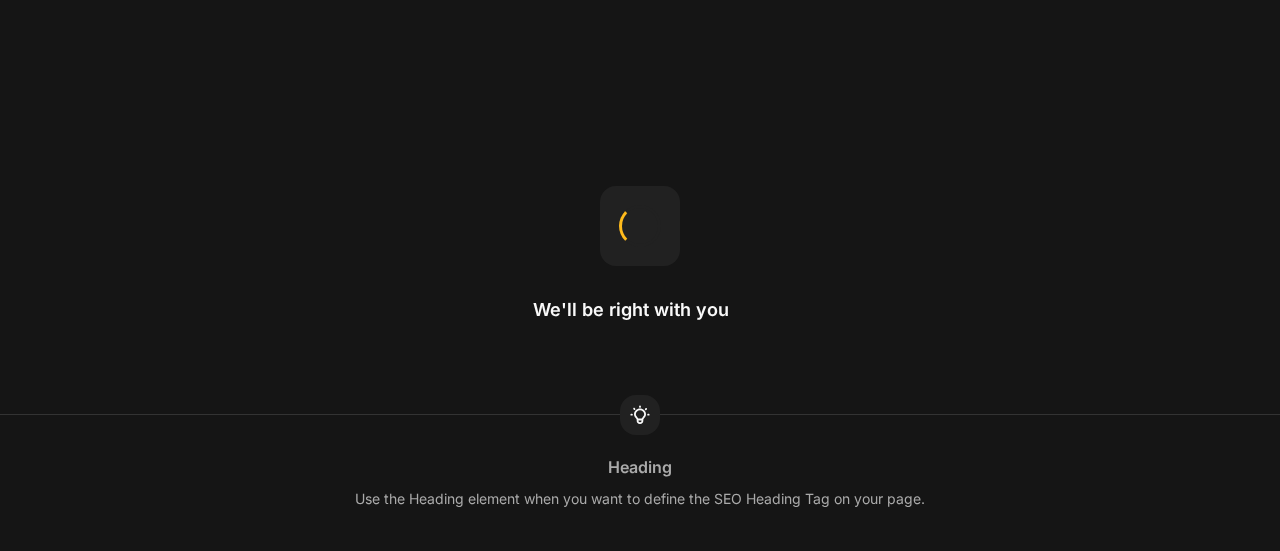 scroll, scrollTop: 0, scrollLeft: 0, axis: both 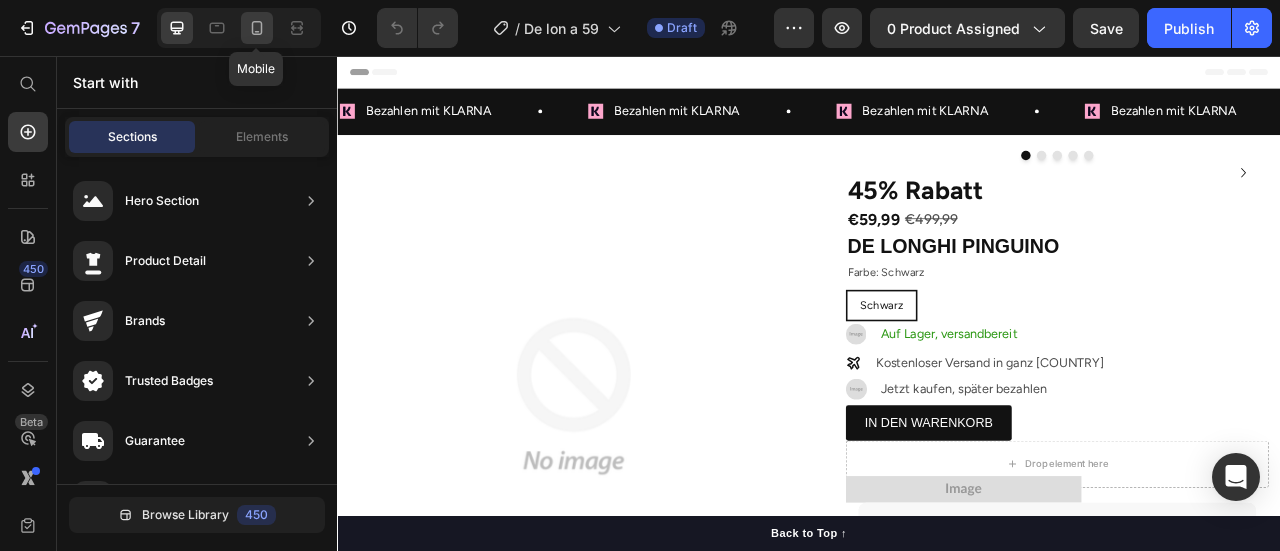 click 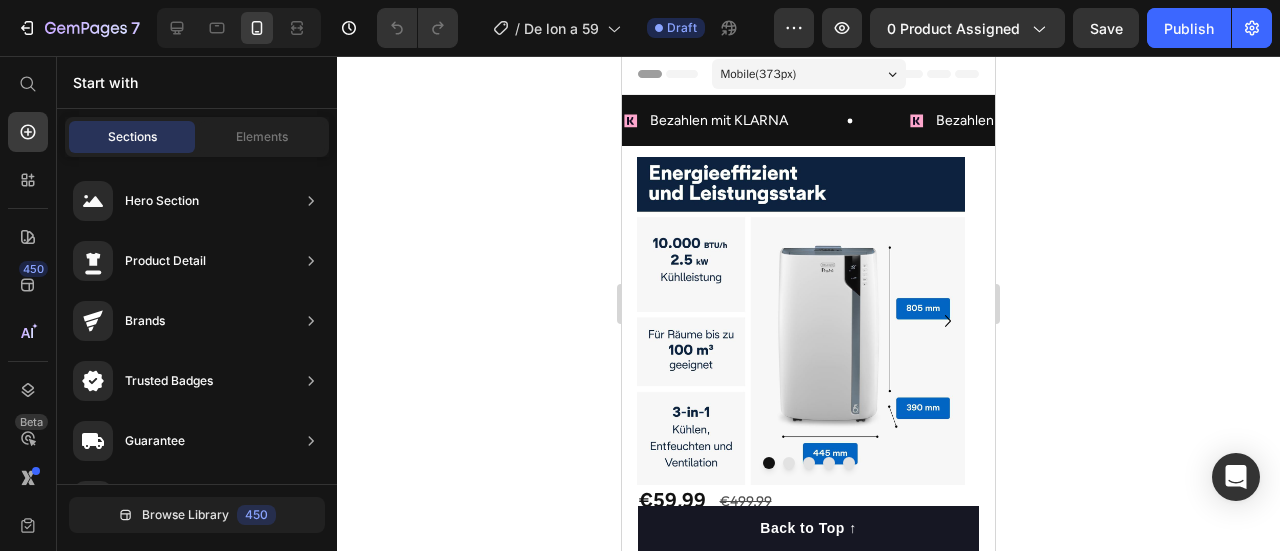 scroll, scrollTop: 0, scrollLeft: 0, axis: both 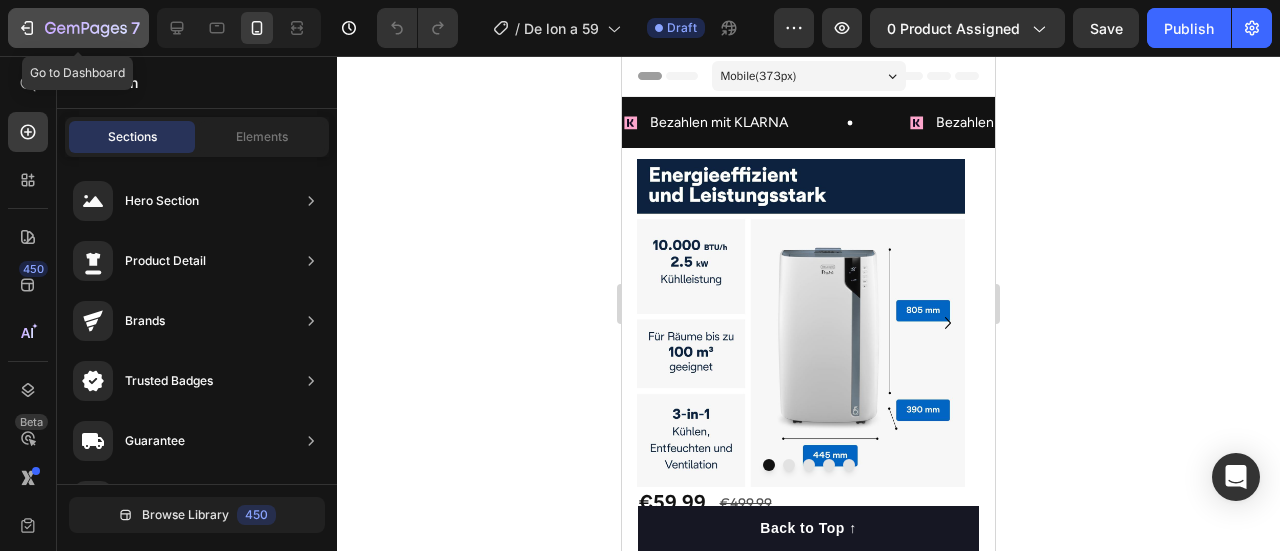click 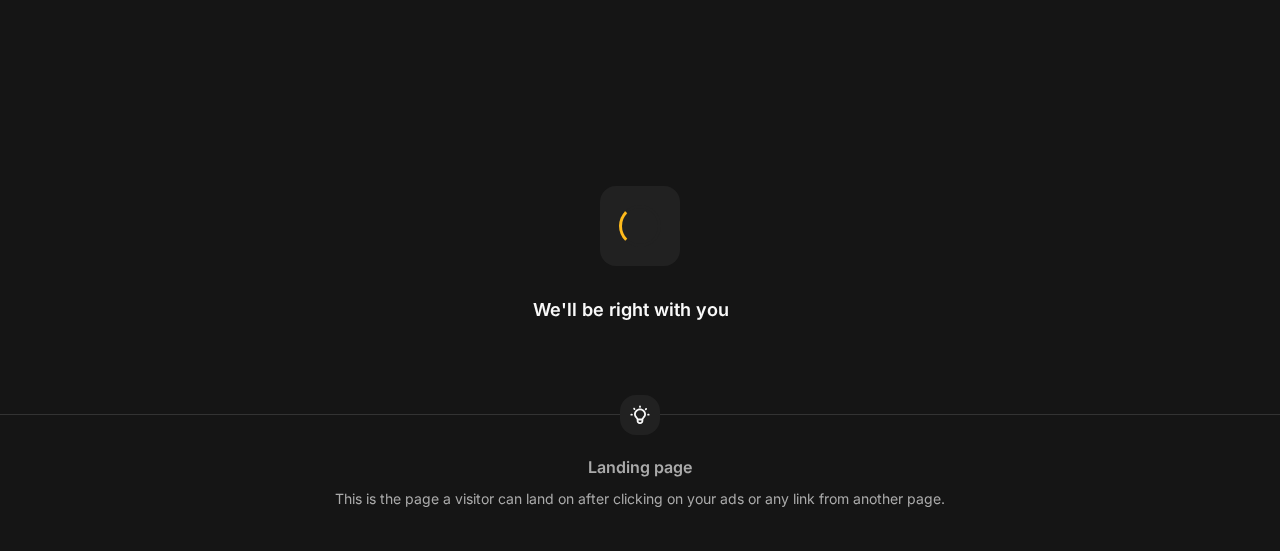 scroll, scrollTop: 0, scrollLeft: 0, axis: both 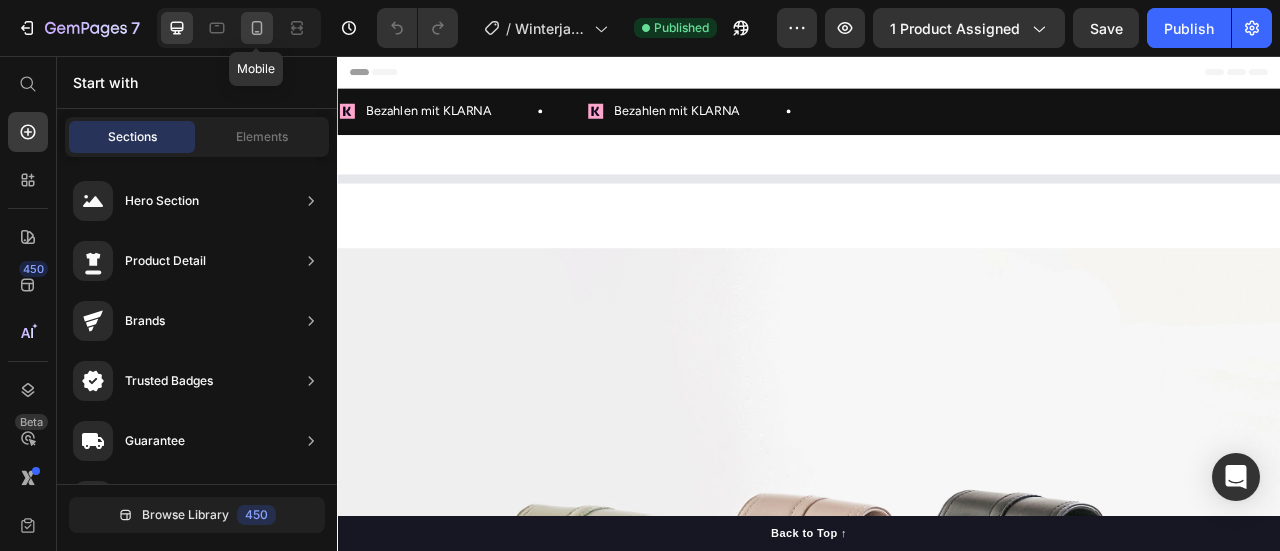 click 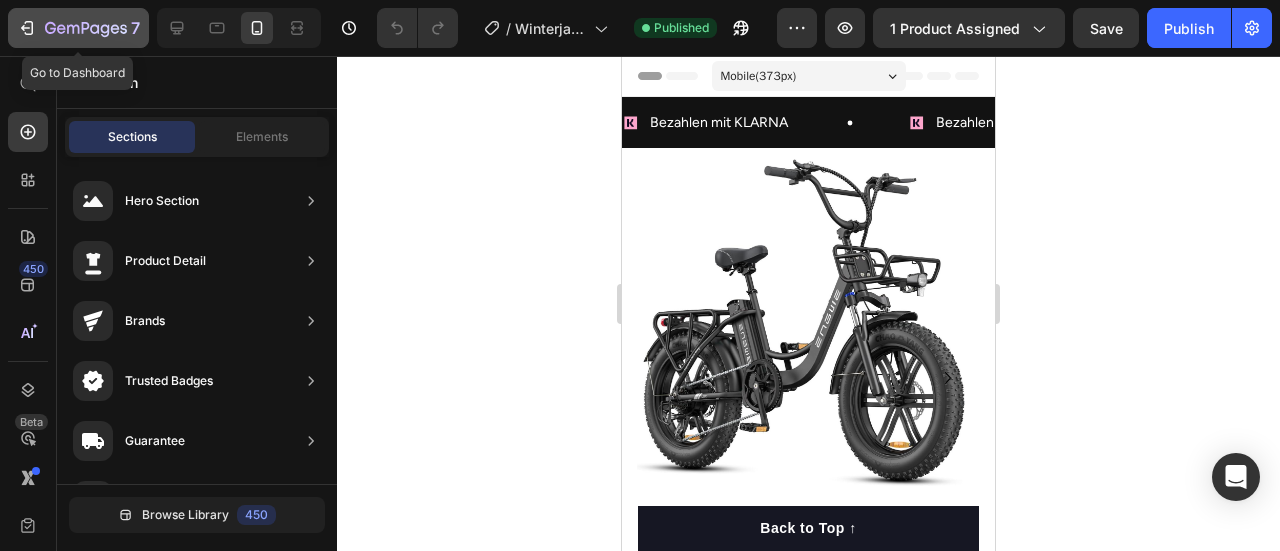 click 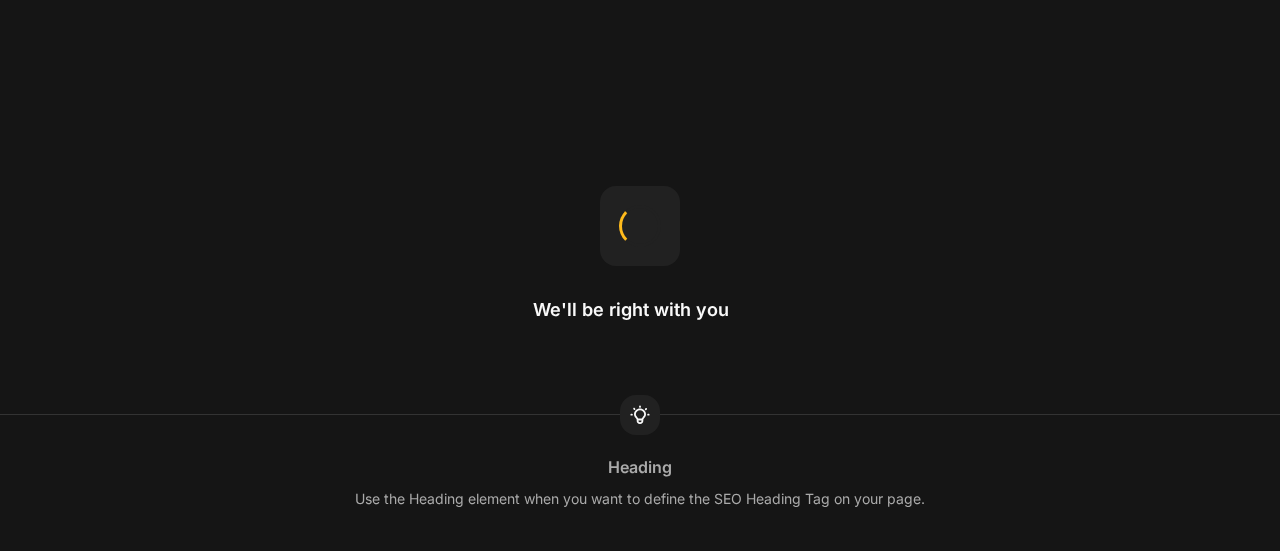 scroll, scrollTop: 0, scrollLeft: 0, axis: both 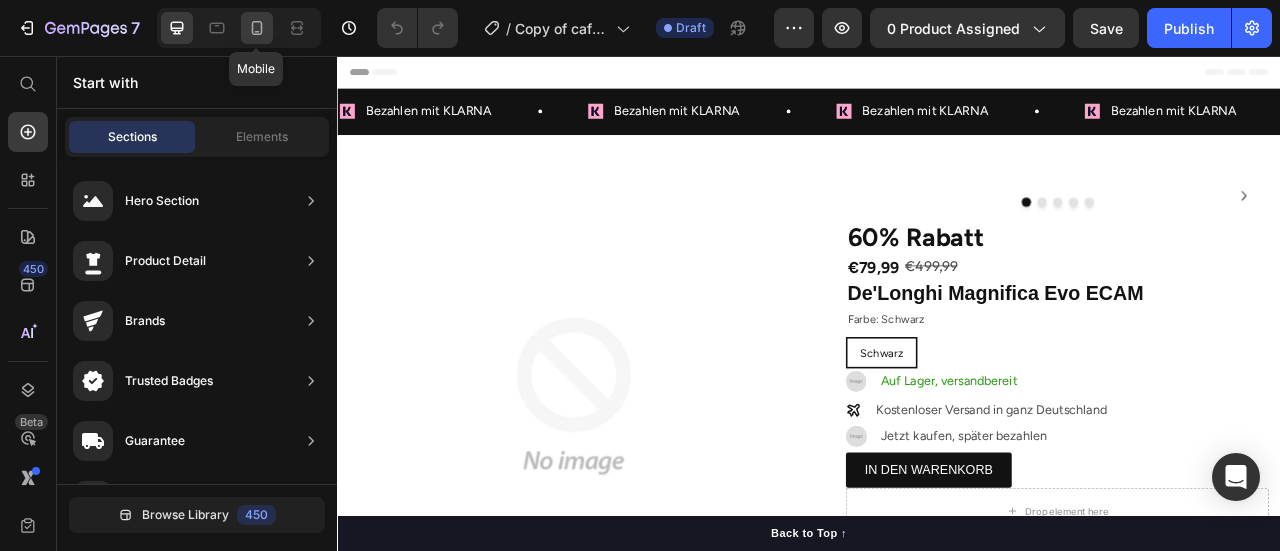 click 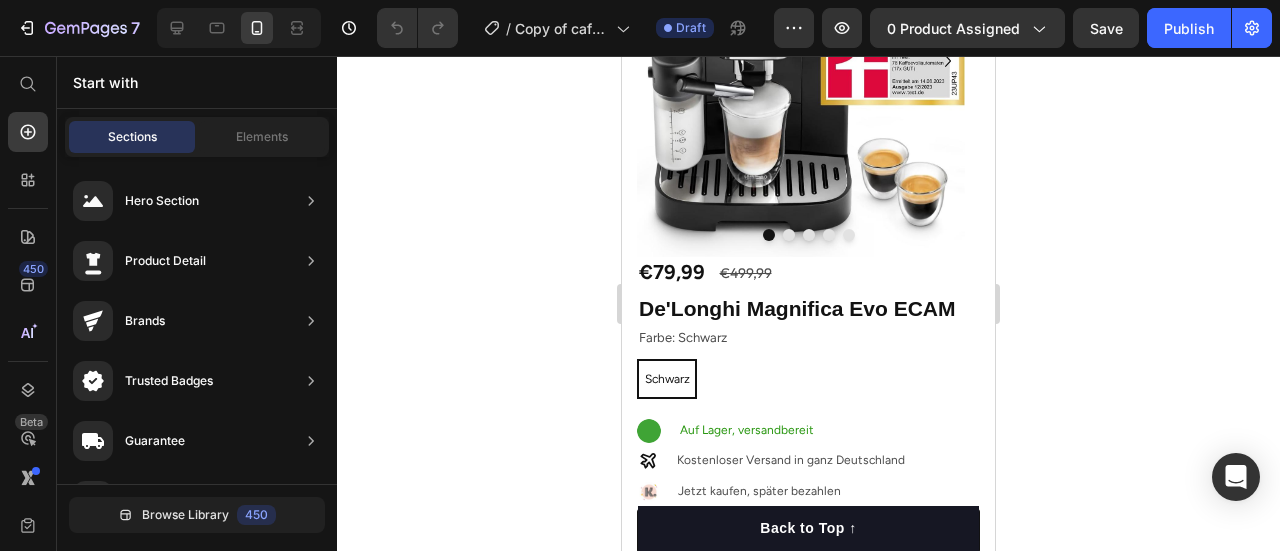 scroll, scrollTop: 412, scrollLeft: 0, axis: vertical 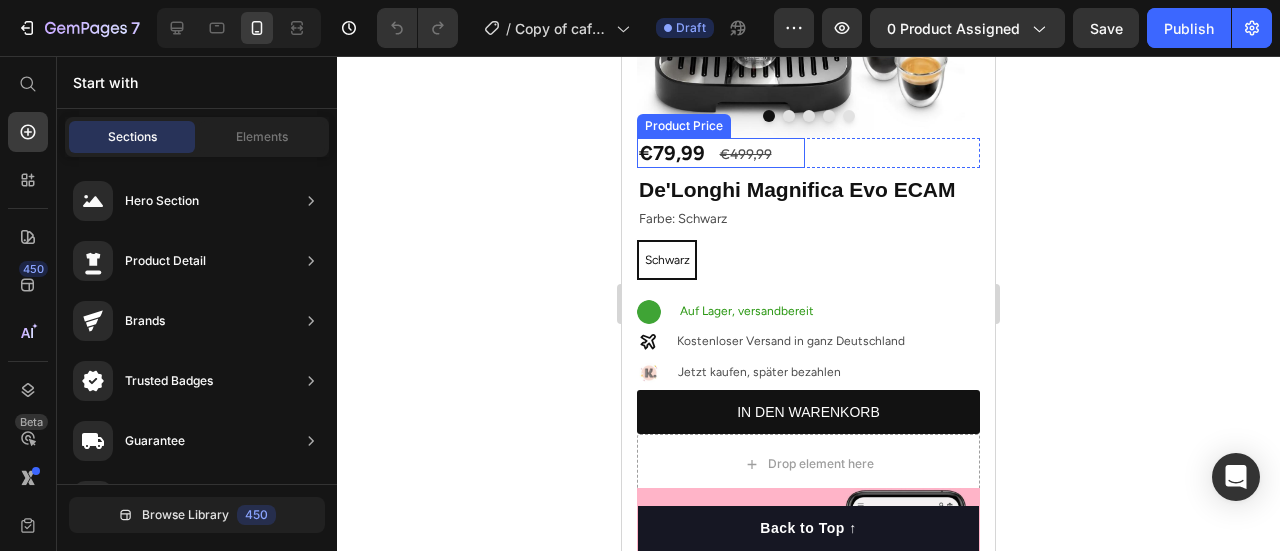 click on "€79,99" at bounding box center (721, 153) 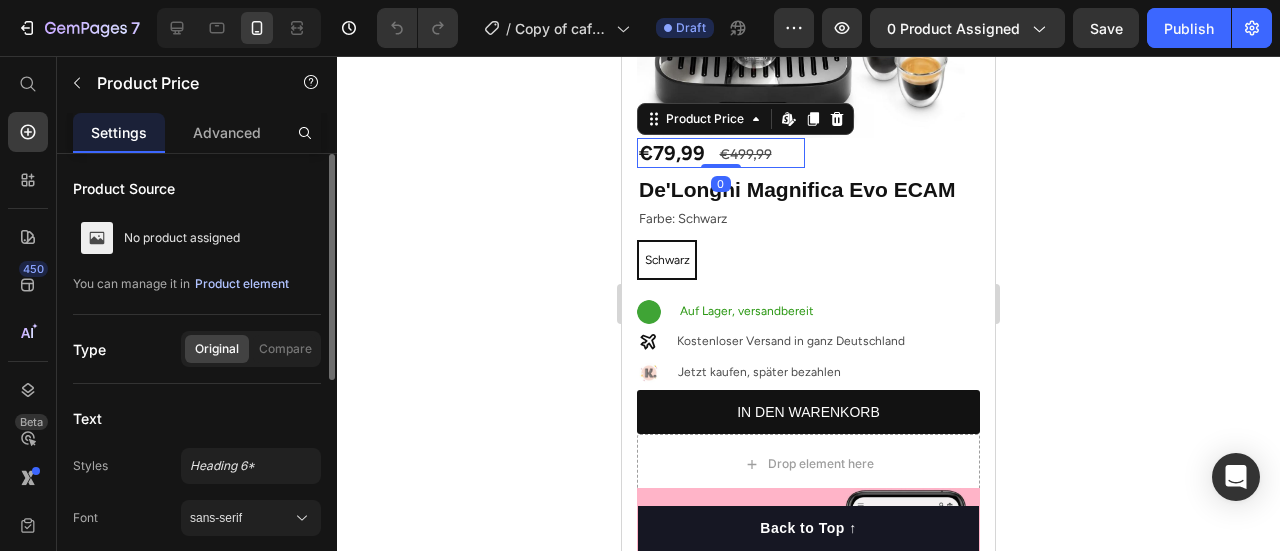 click on "Product element" at bounding box center [242, 284] 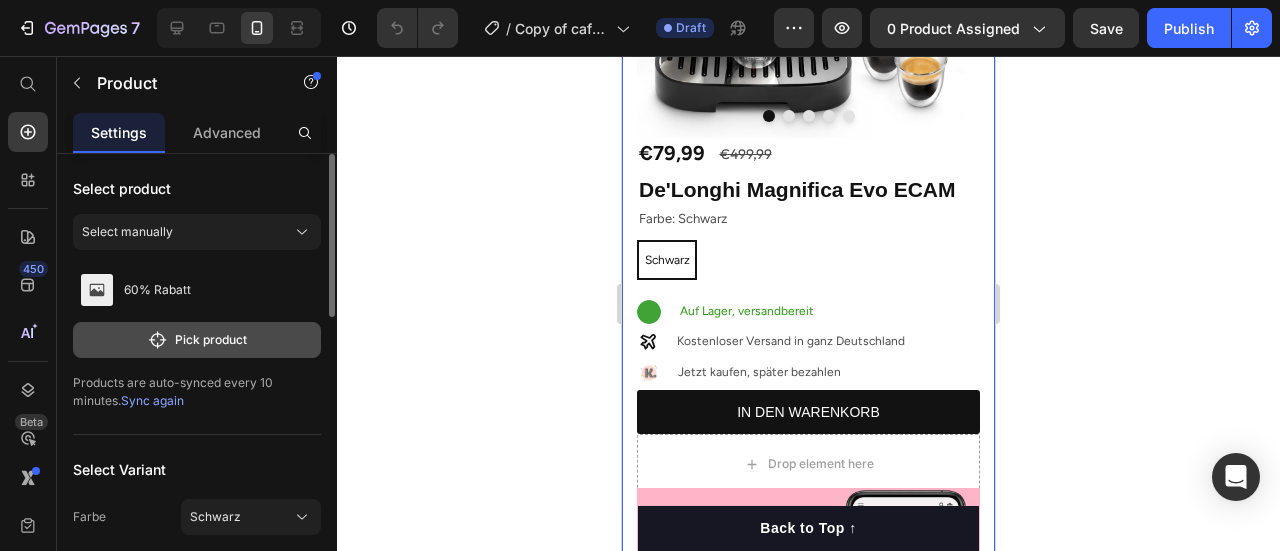 click on "Pick product" at bounding box center (197, 340) 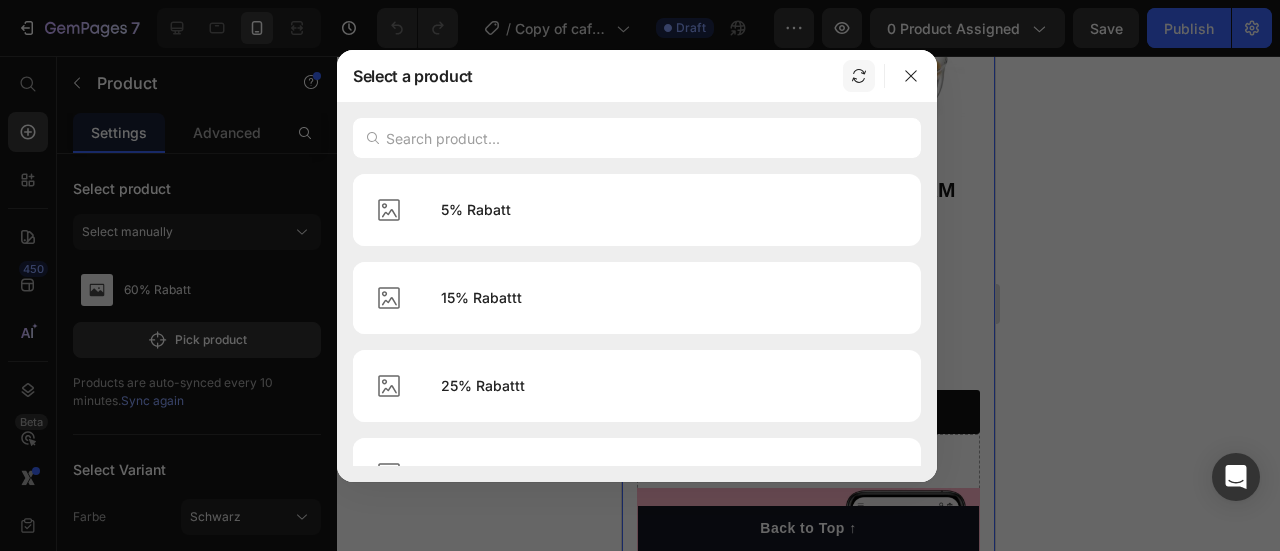 click 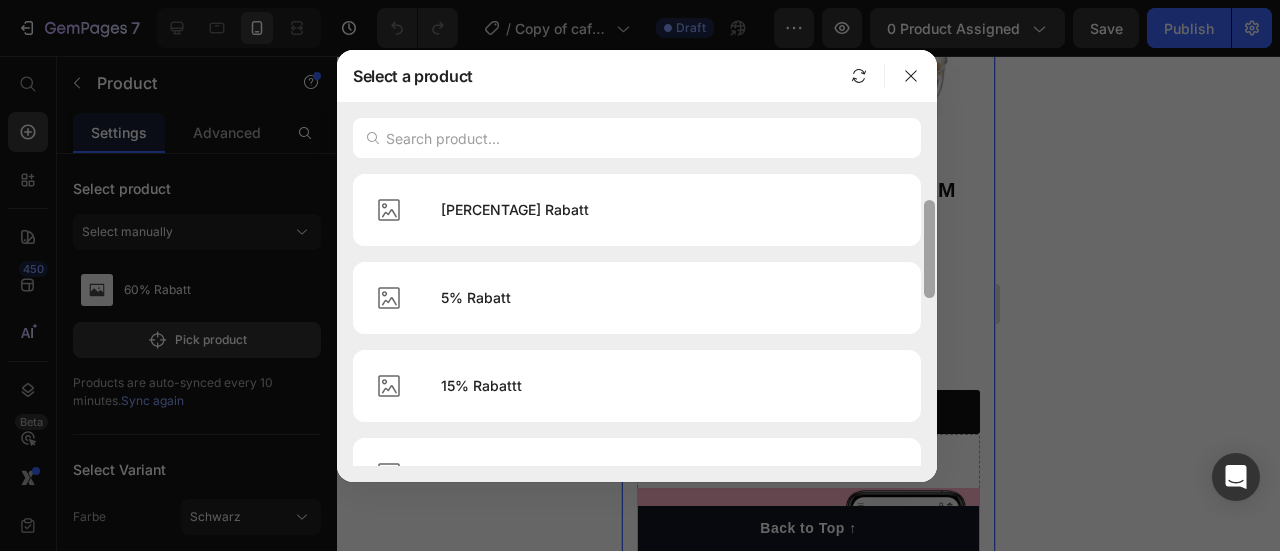 scroll, scrollTop: 23, scrollLeft: 0, axis: vertical 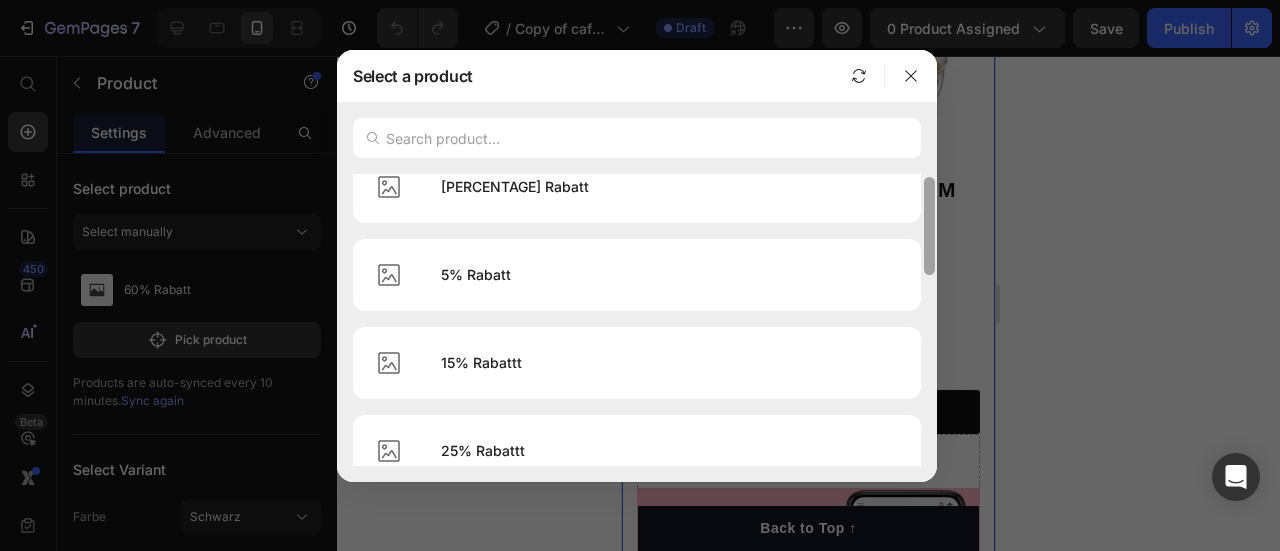 click at bounding box center (929, 226) 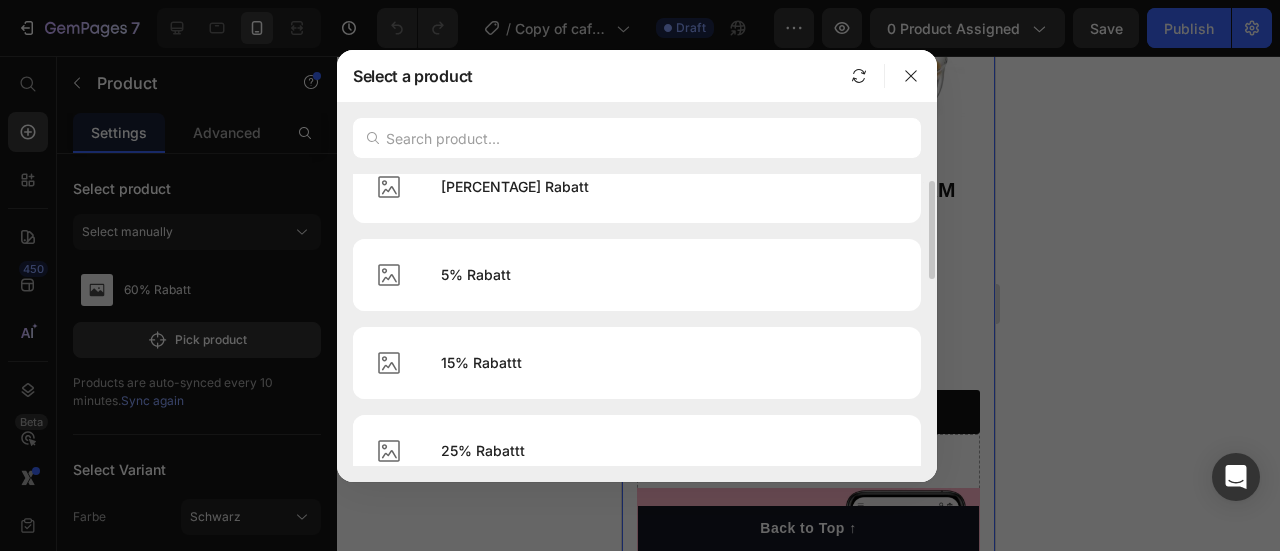 click at bounding box center [637, 138] 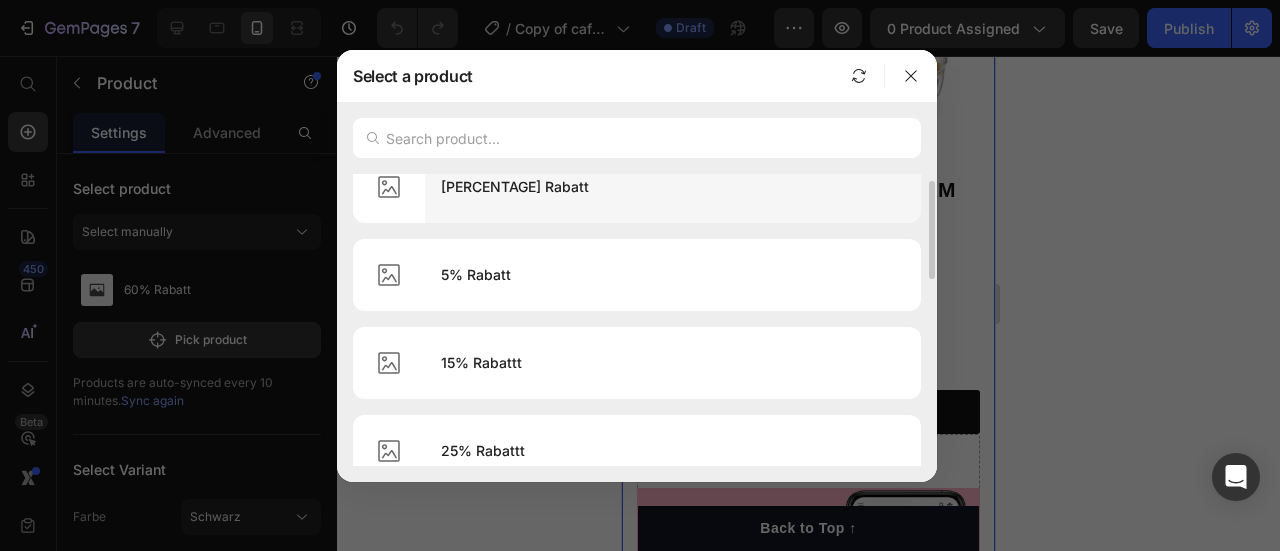 click on "[PERCENTAGE] Rabatt" at bounding box center (673, 187) 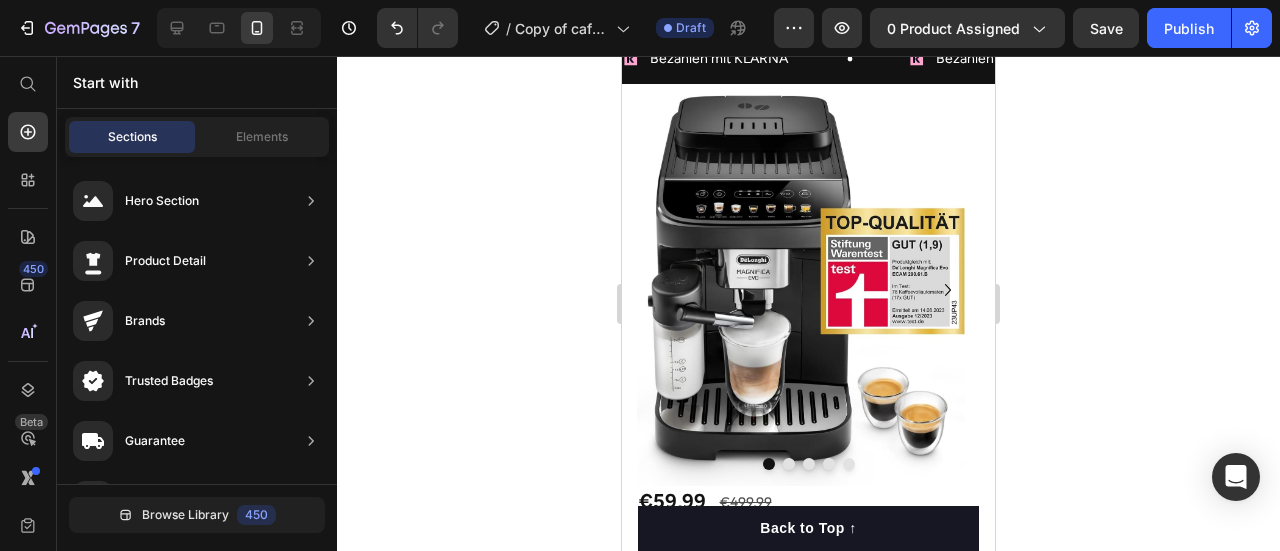 scroll, scrollTop: 0, scrollLeft: 0, axis: both 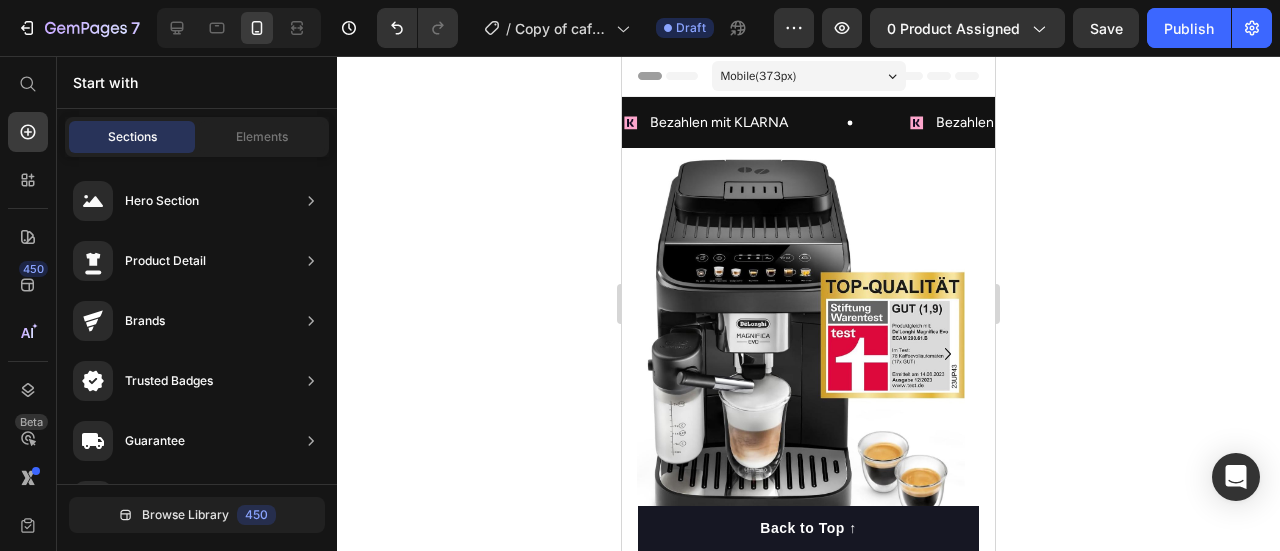 drag, startPoint x: 986, startPoint y: 143, endPoint x: 1594, endPoint y: 107, distance: 609.0649 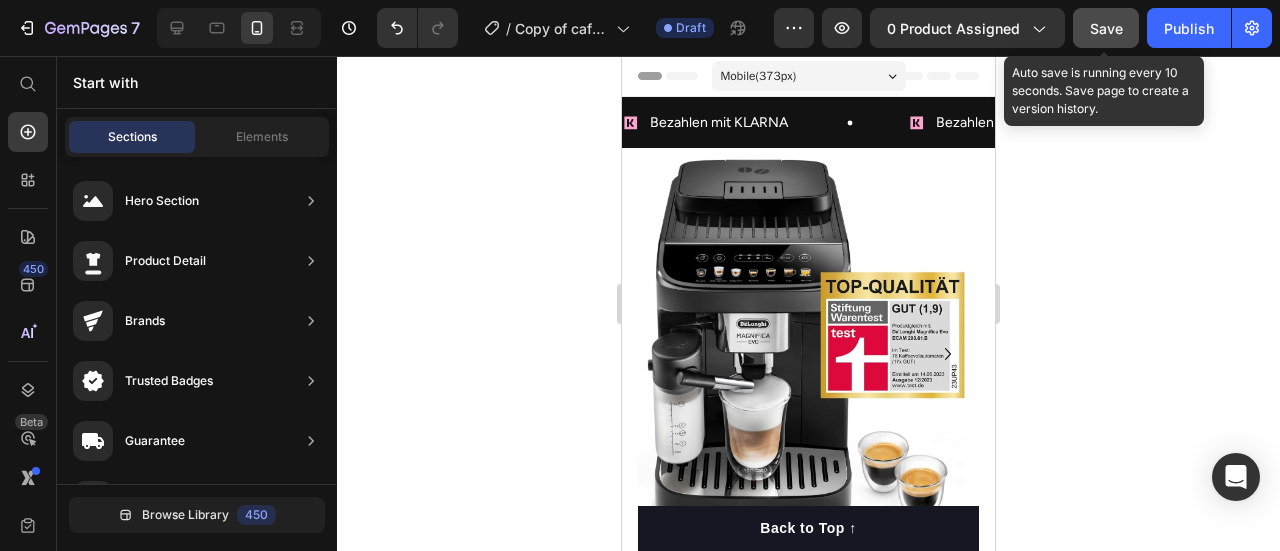 click on "Save" at bounding box center [1106, 28] 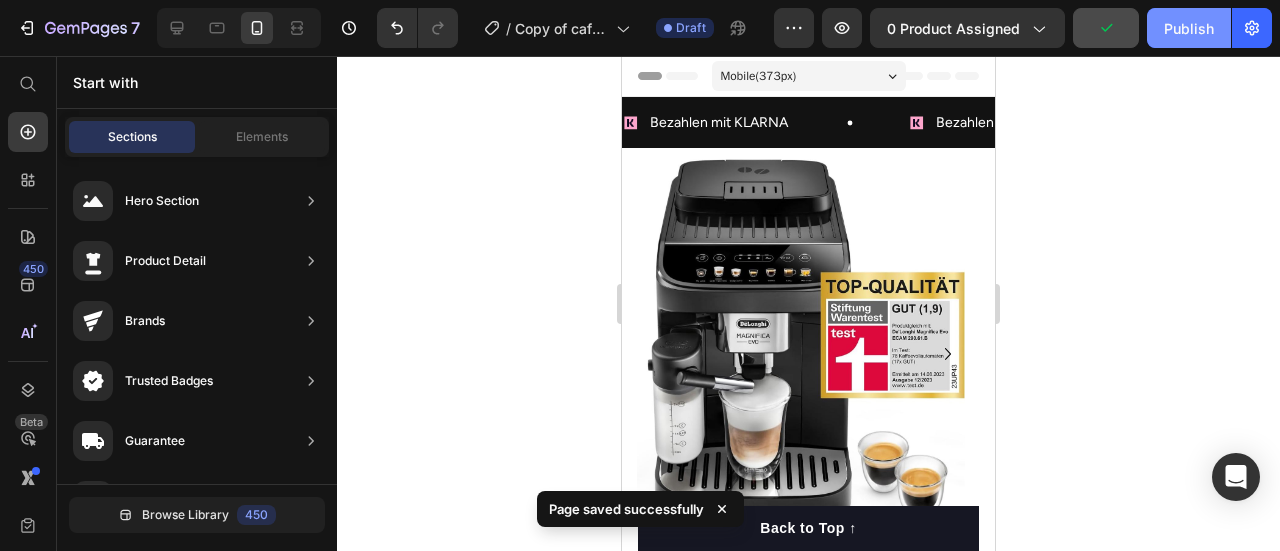click on "Publish" at bounding box center [1189, 28] 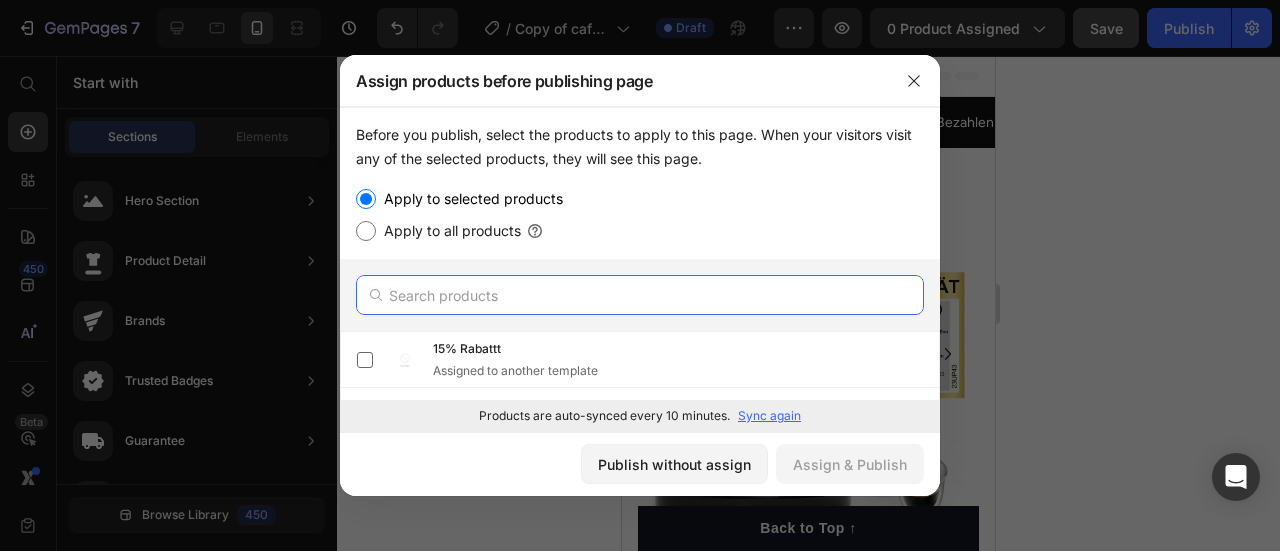 click at bounding box center [640, 295] 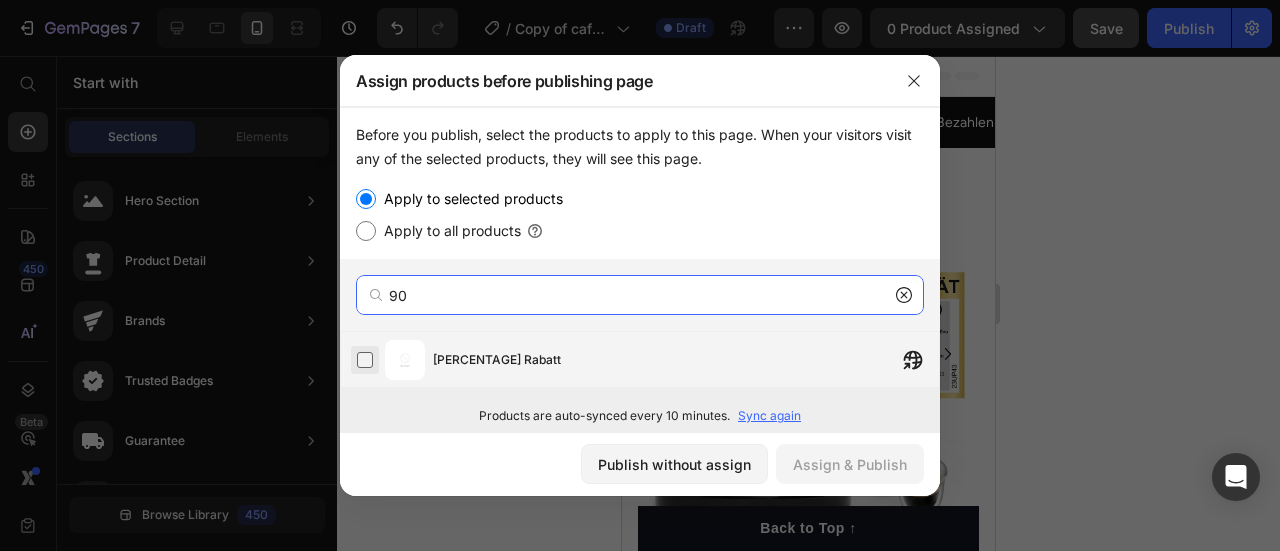 type on "90" 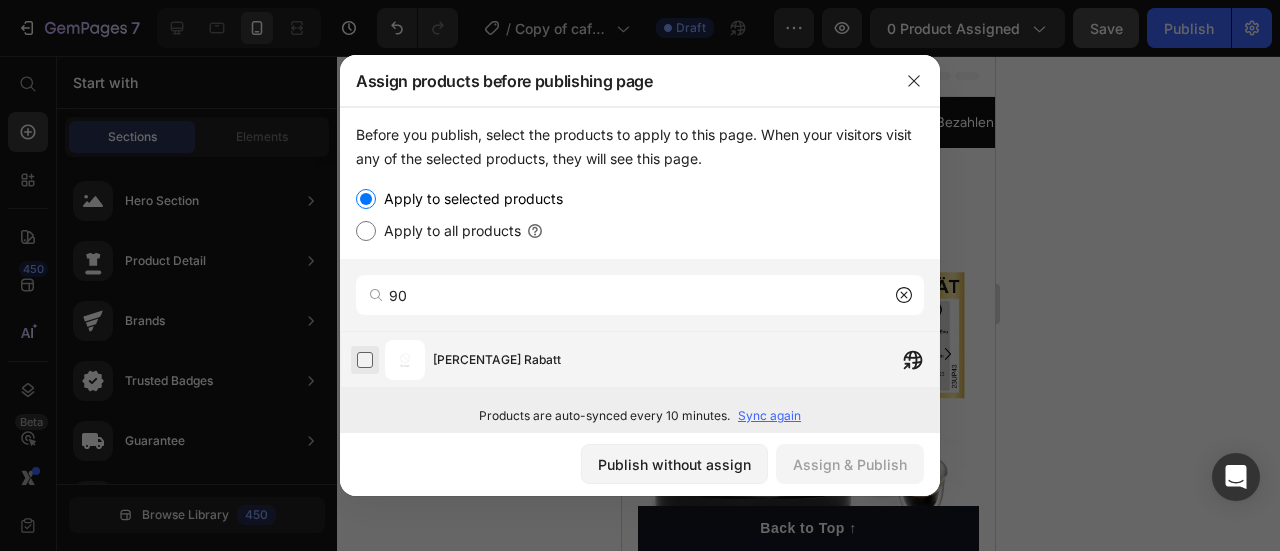 click at bounding box center [365, 360] 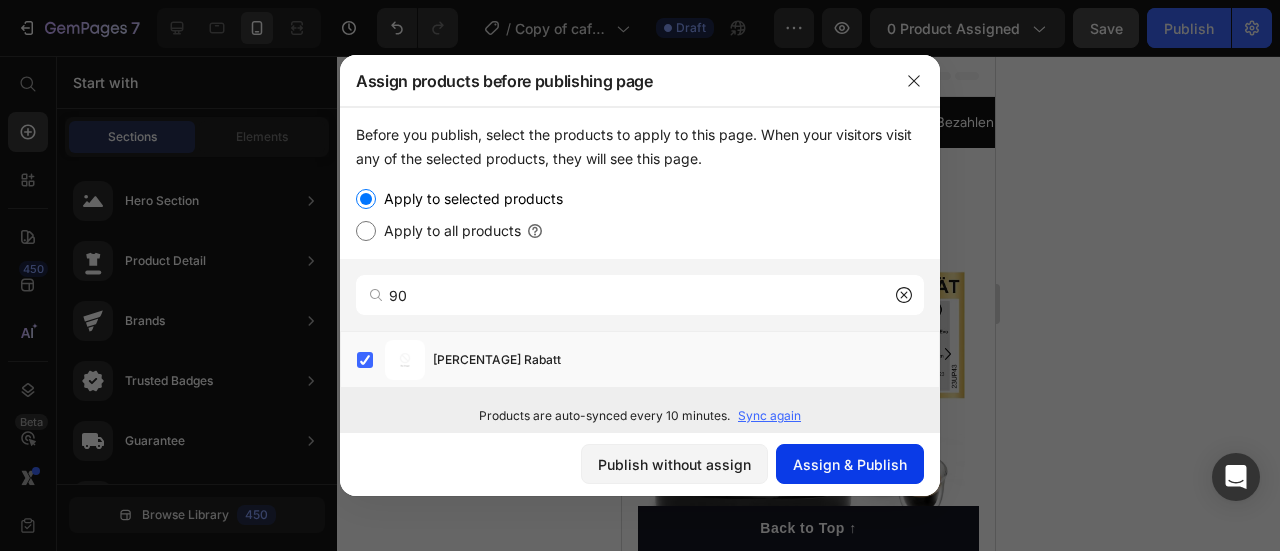 click on "Assign & Publish" at bounding box center [850, 464] 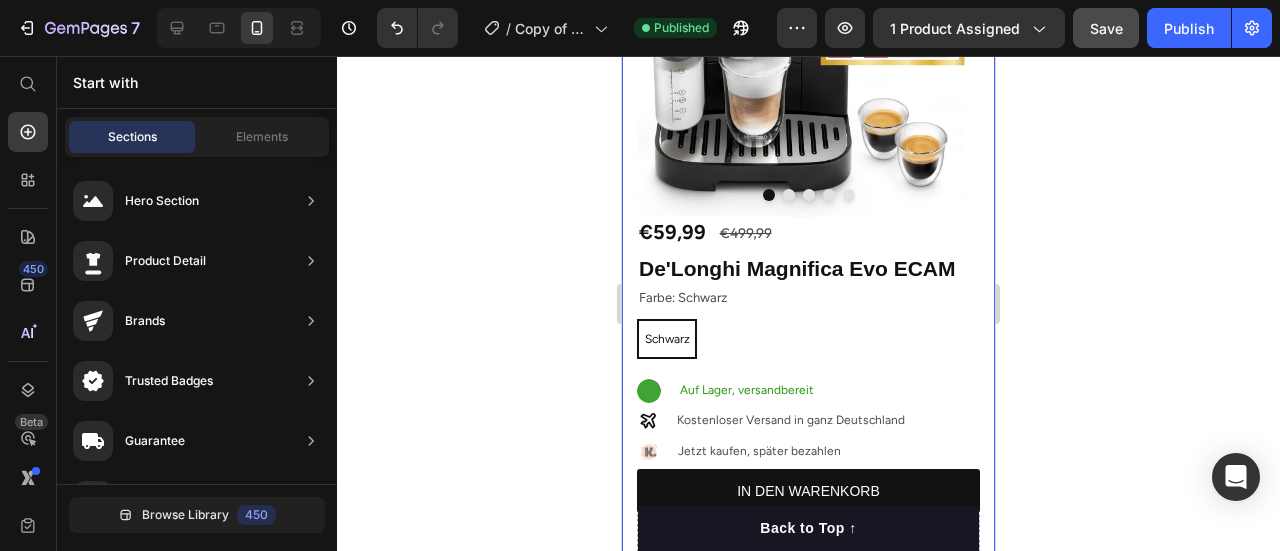 scroll, scrollTop: 416, scrollLeft: 0, axis: vertical 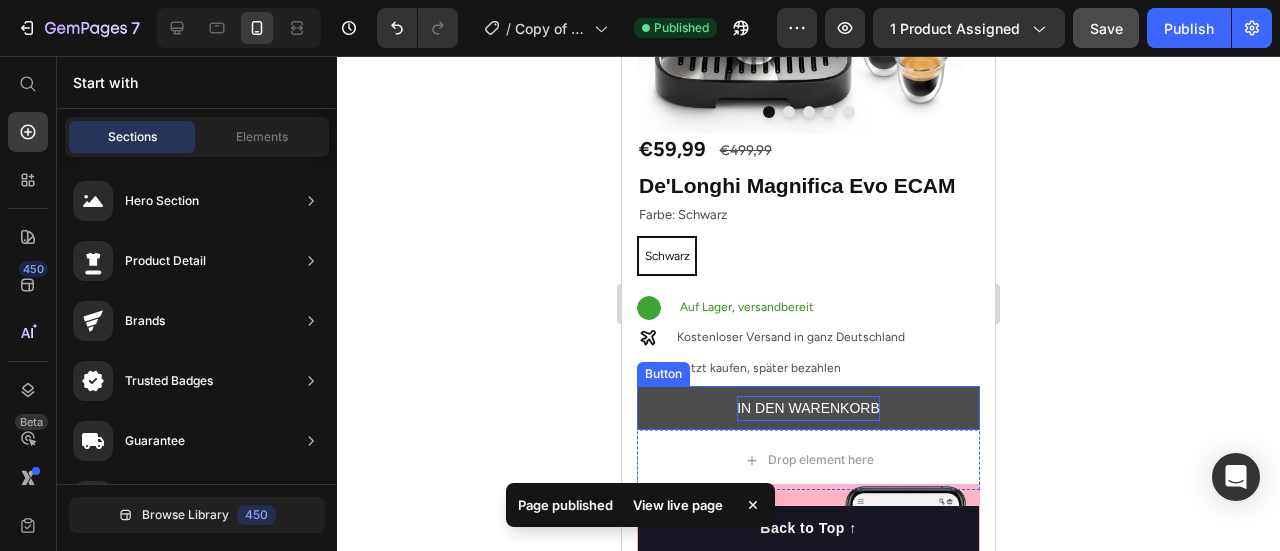 click on "IN DEN WARENKORB" at bounding box center (808, 408) 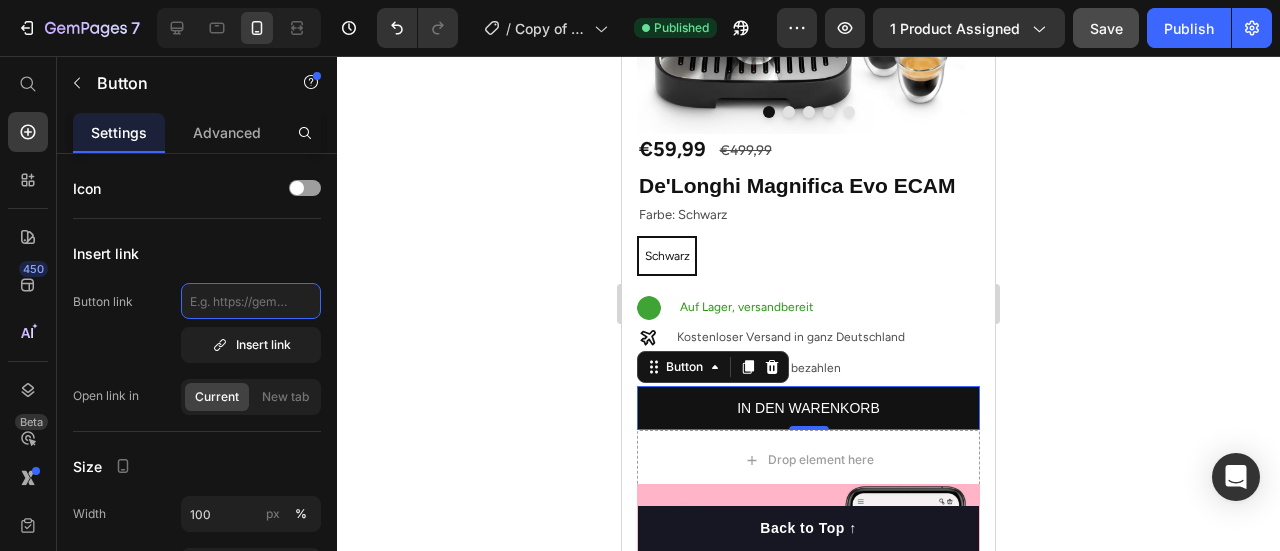 type on "https://[DOMAIN]/checkouts/cn/[STRING]?preview_theme_id=[NUMBER]" 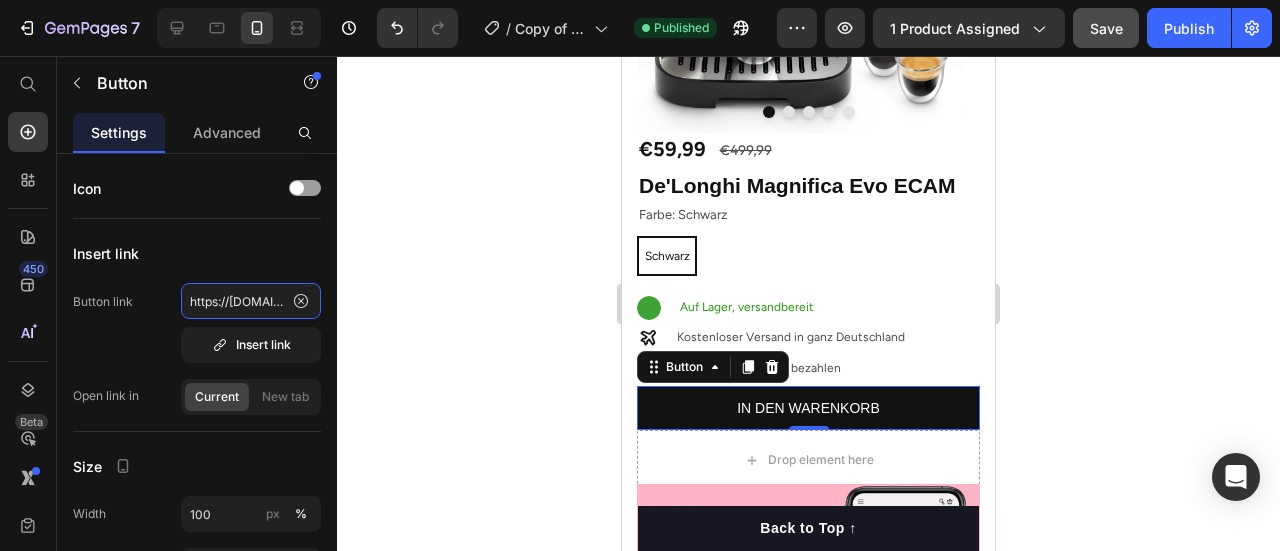 scroll, scrollTop: 0, scrollLeft: 529, axis: horizontal 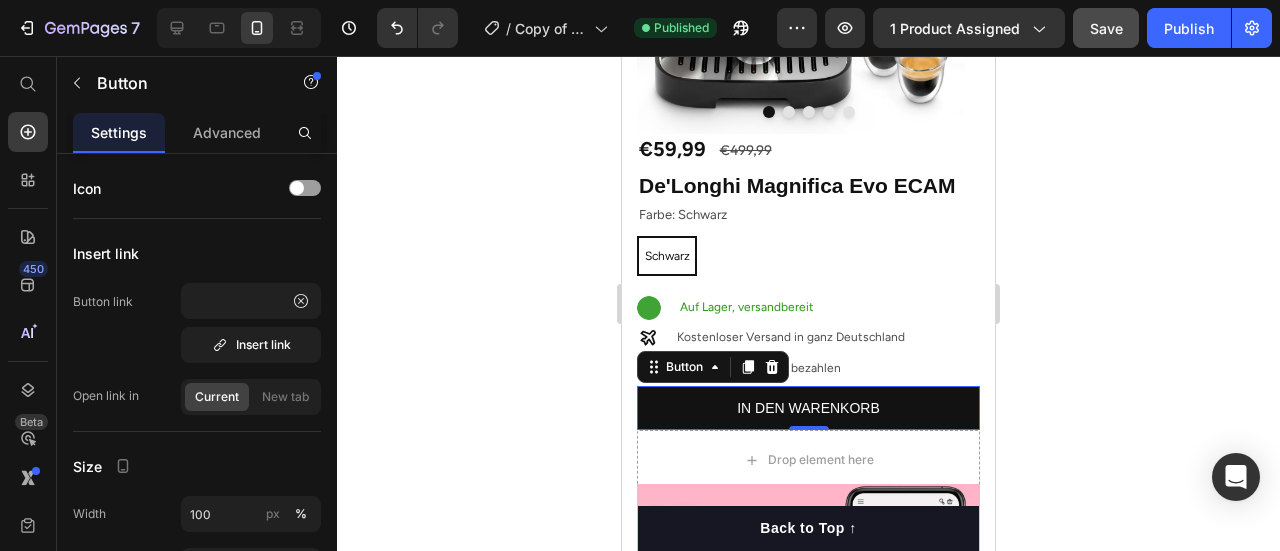 click 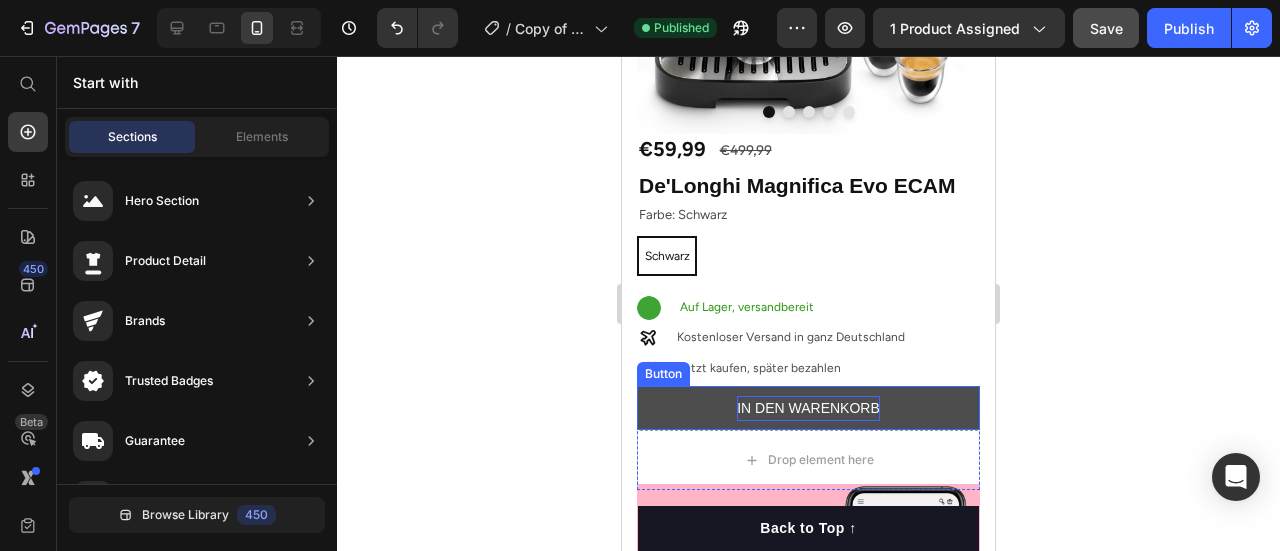 click on "IN DEN WARENKORB" at bounding box center (808, 408) 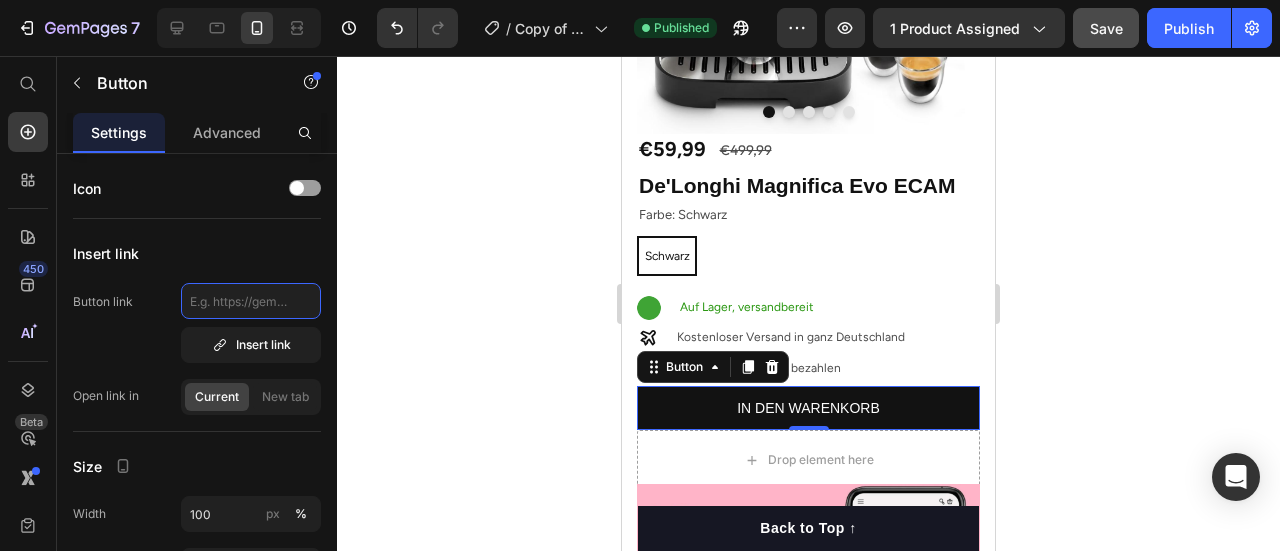 type on "https://[DOMAIN]/checkouts/cn/[STRING]?preview_theme_id=[NUMBER]" 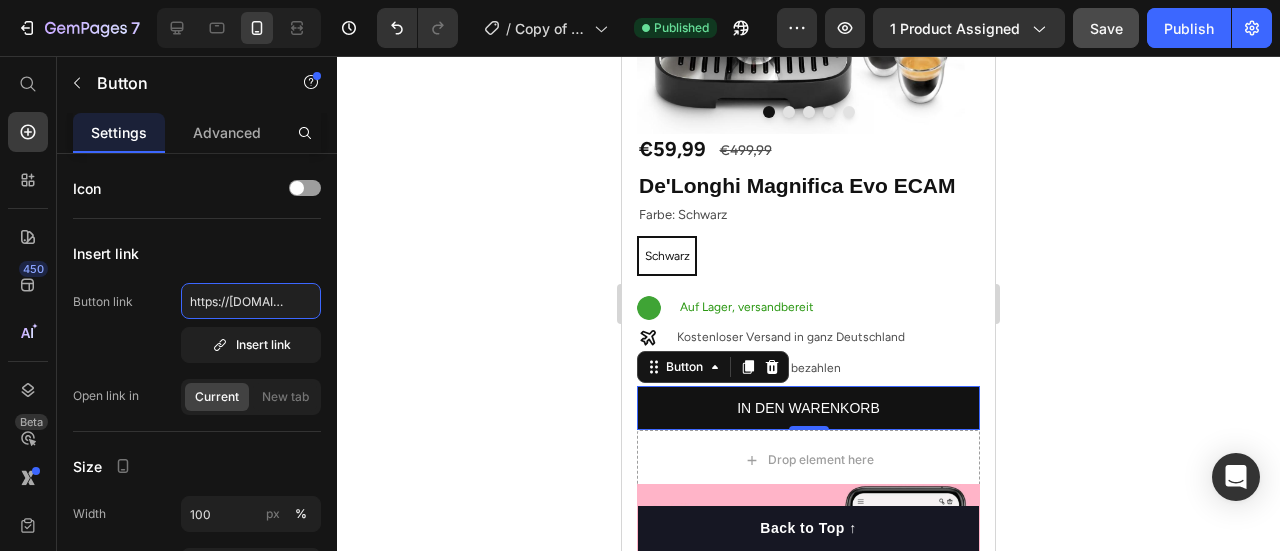 scroll, scrollTop: 0, scrollLeft: 529, axis: horizontal 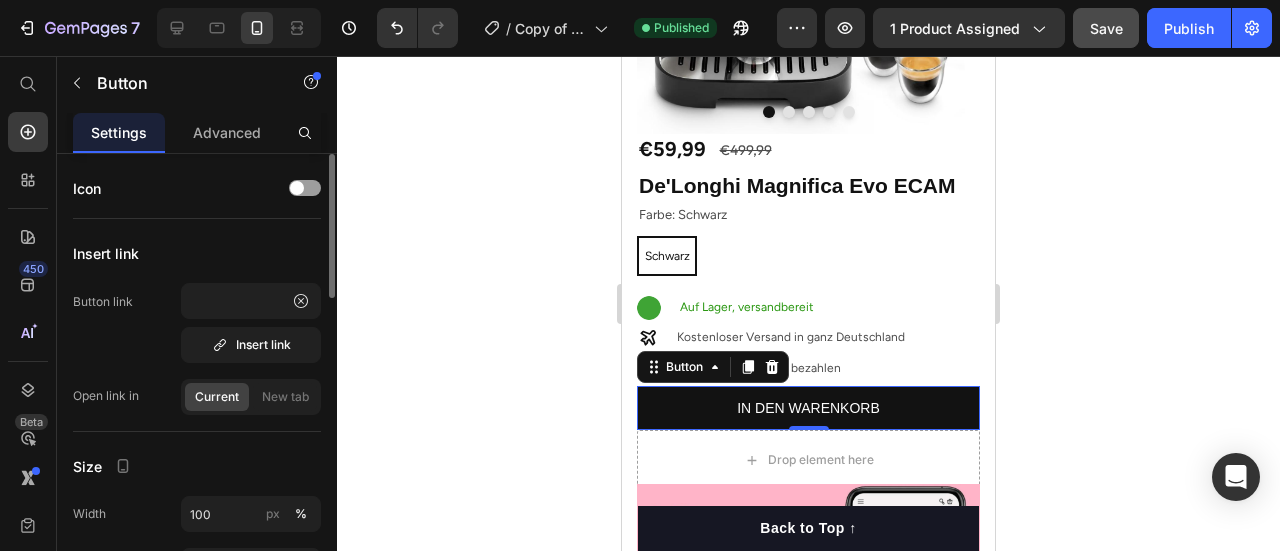 click on "Insert link Button link https://[DOMAIN]/checkouts/cn/[STRING]?preview_theme_id=[NUMBER]  Insert link   Open link in  Current New tab" 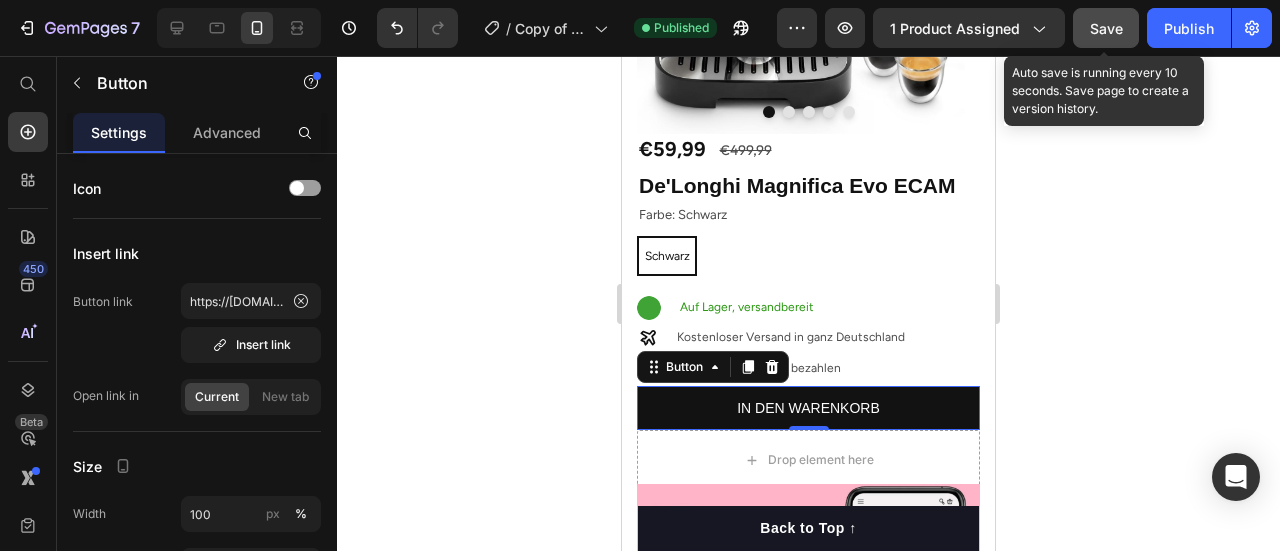 click on "Save" at bounding box center (1106, 28) 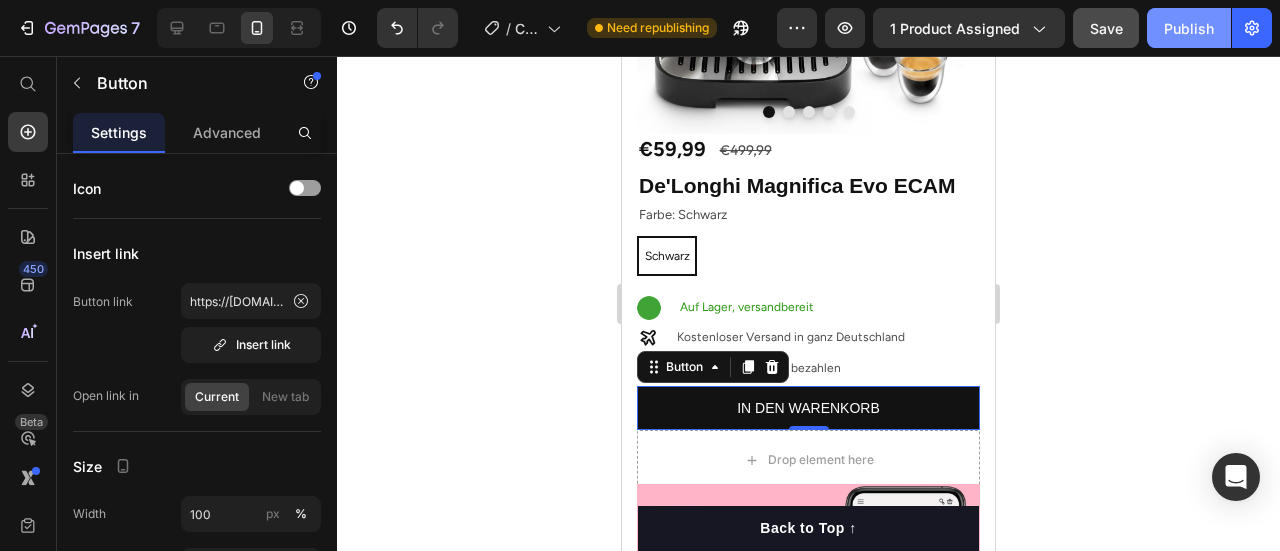 click on "Publish" at bounding box center [1189, 28] 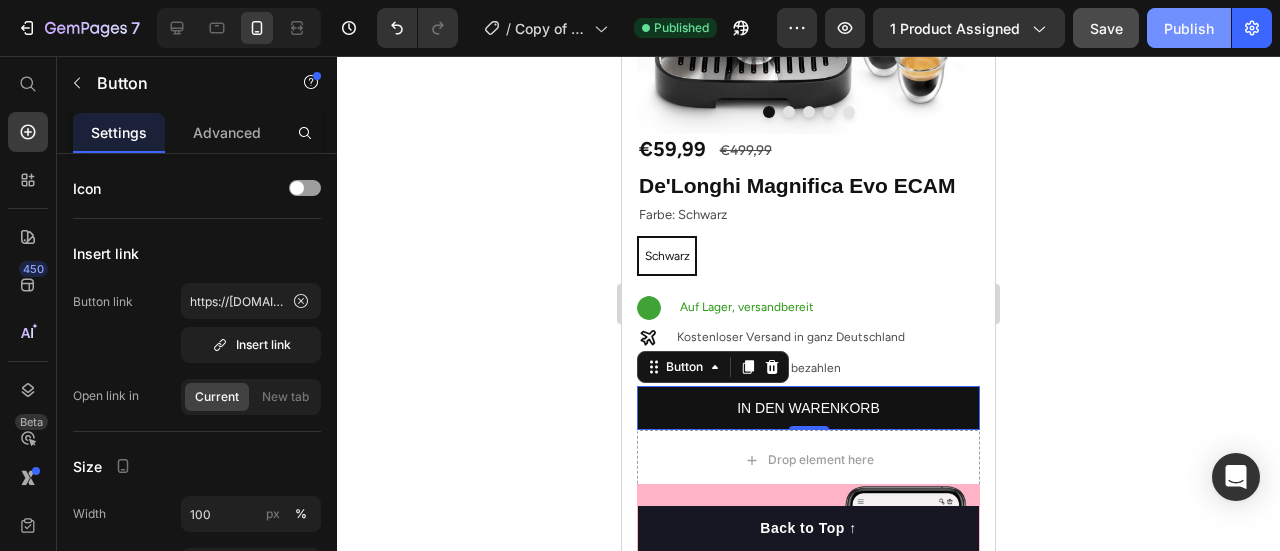 click on "Publish" at bounding box center [1189, 28] 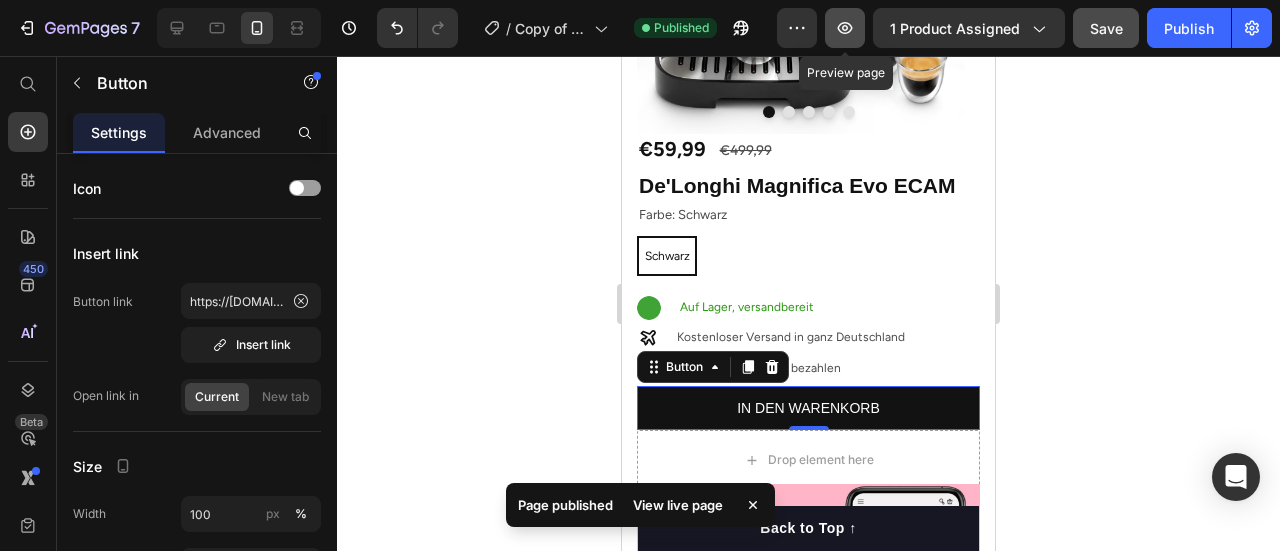 click 